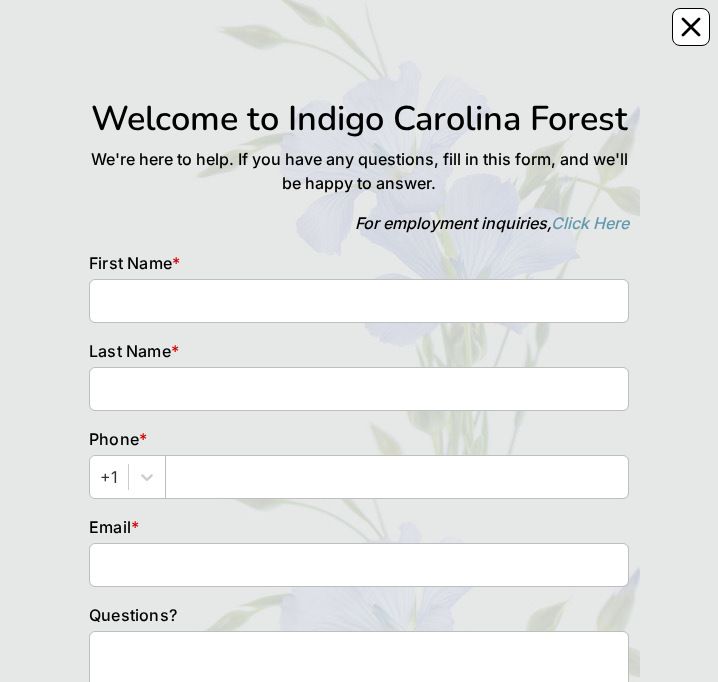 scroll, scrollTop: 0, scrollLeft: 0, axis: both 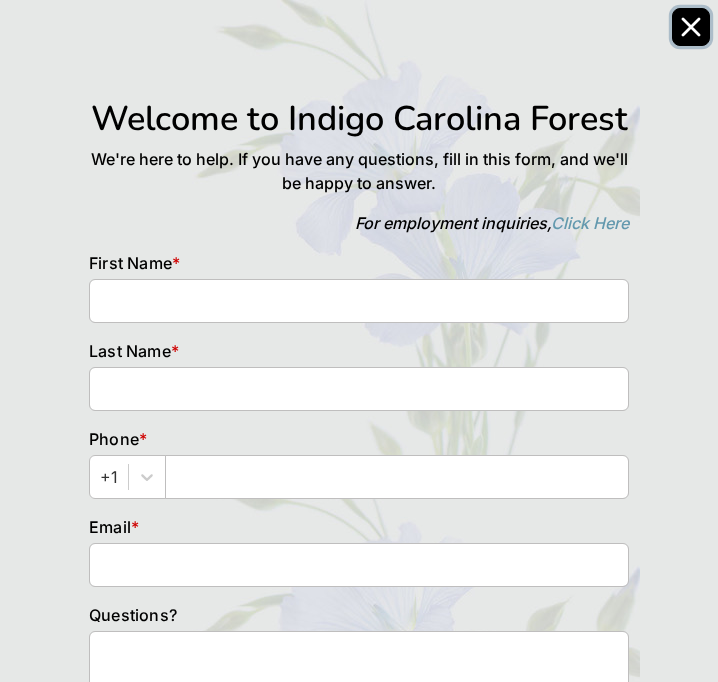 click 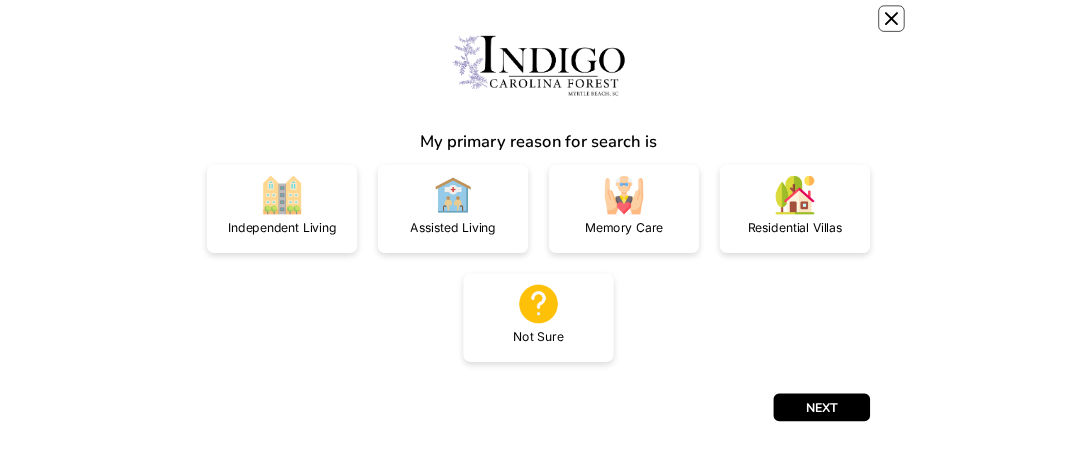 scroll, scrollTop: 0, scrollLeft: 0, axis: both 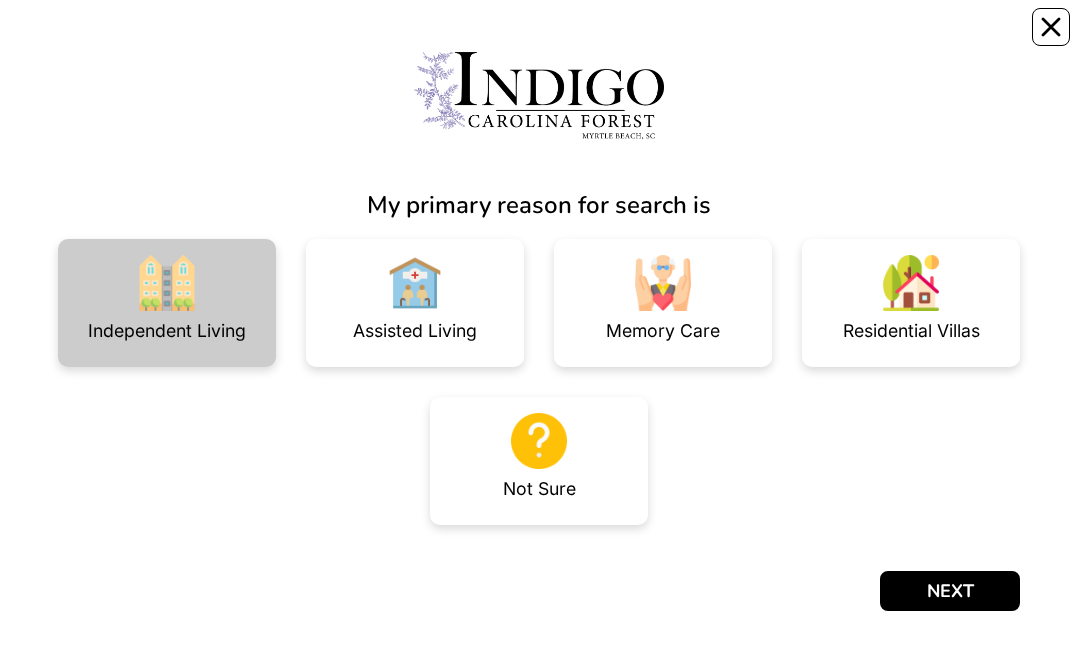 click on "Independent Living" at bounding box center (167, 331) 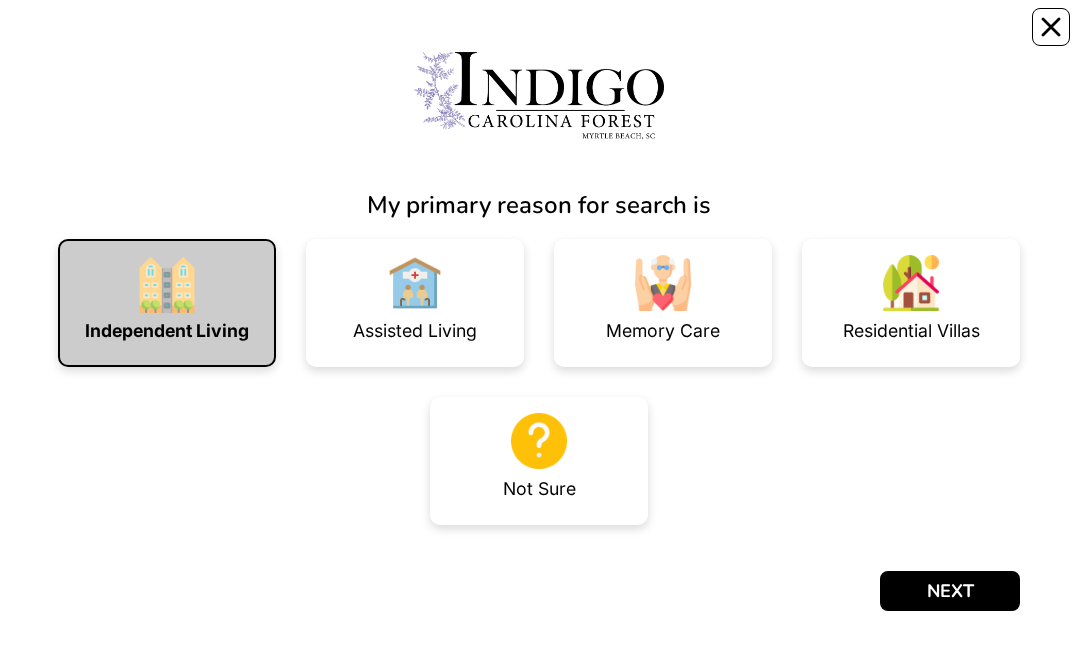 click on "Independent Living" at bounding box center (167, 303) 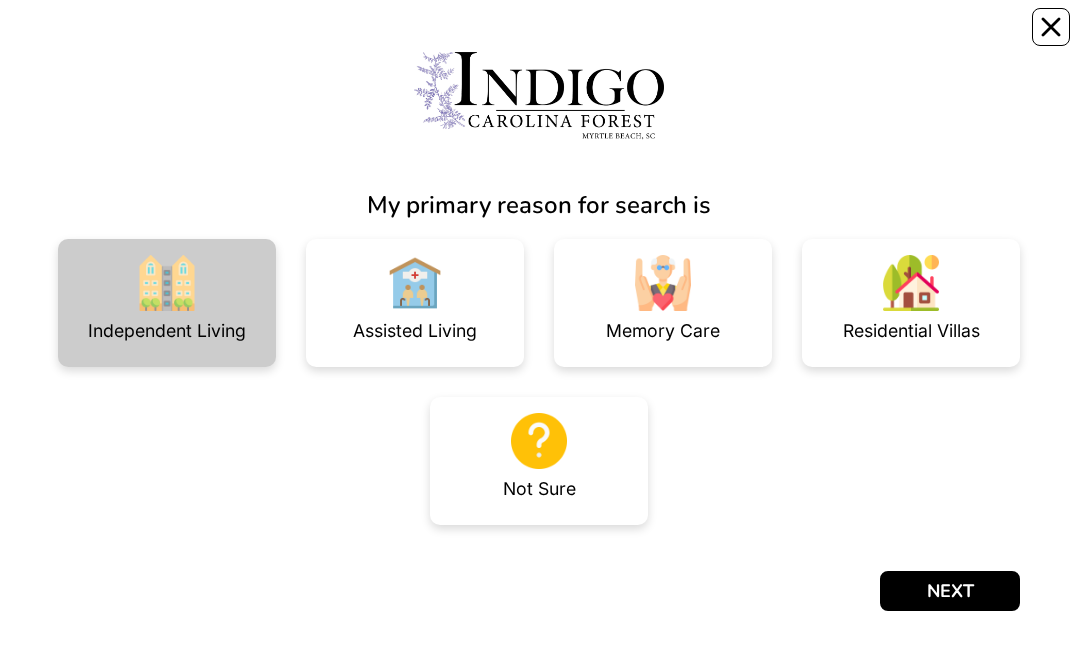 click on "Independent Living" at bounding box center [167, 303] 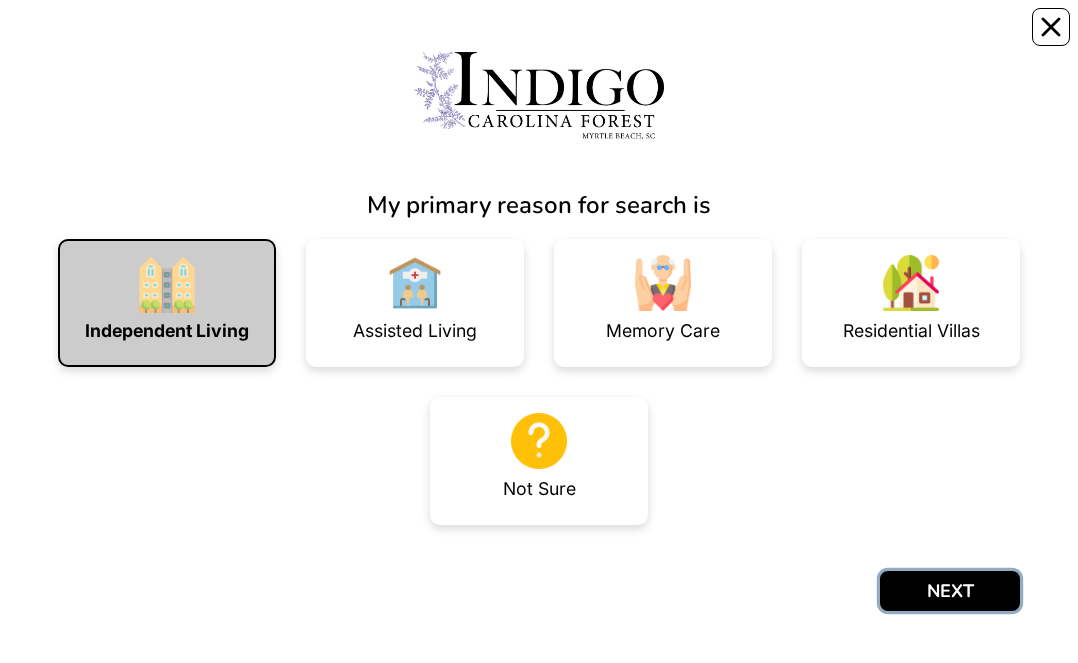 click on "NEXT" at bounding box center (950, 591) 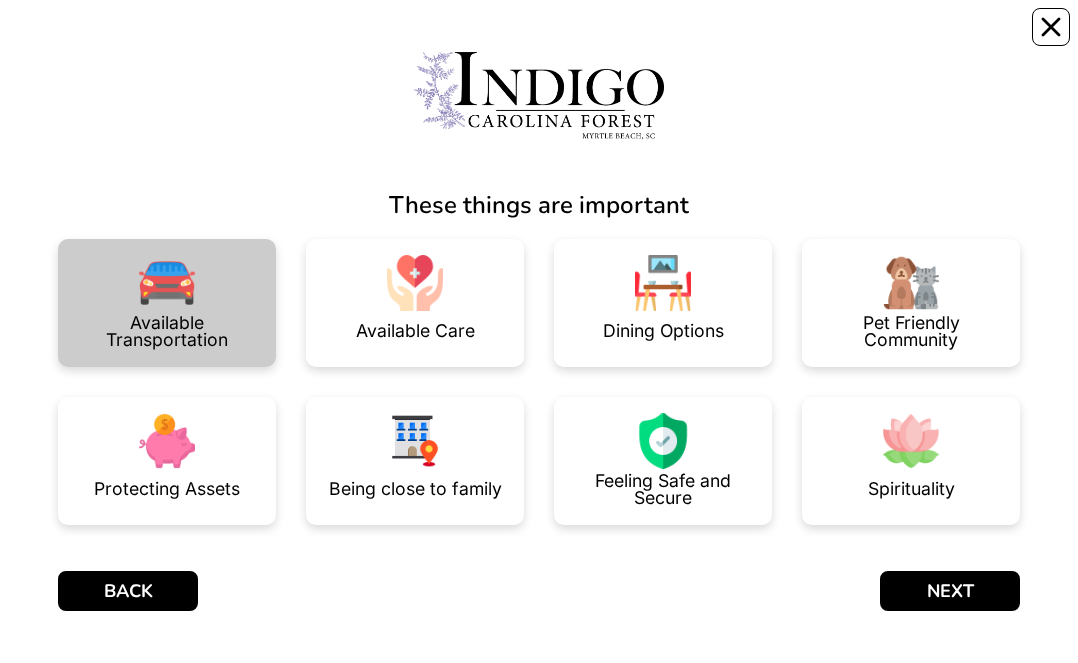 click at bounding box center (167, 283) 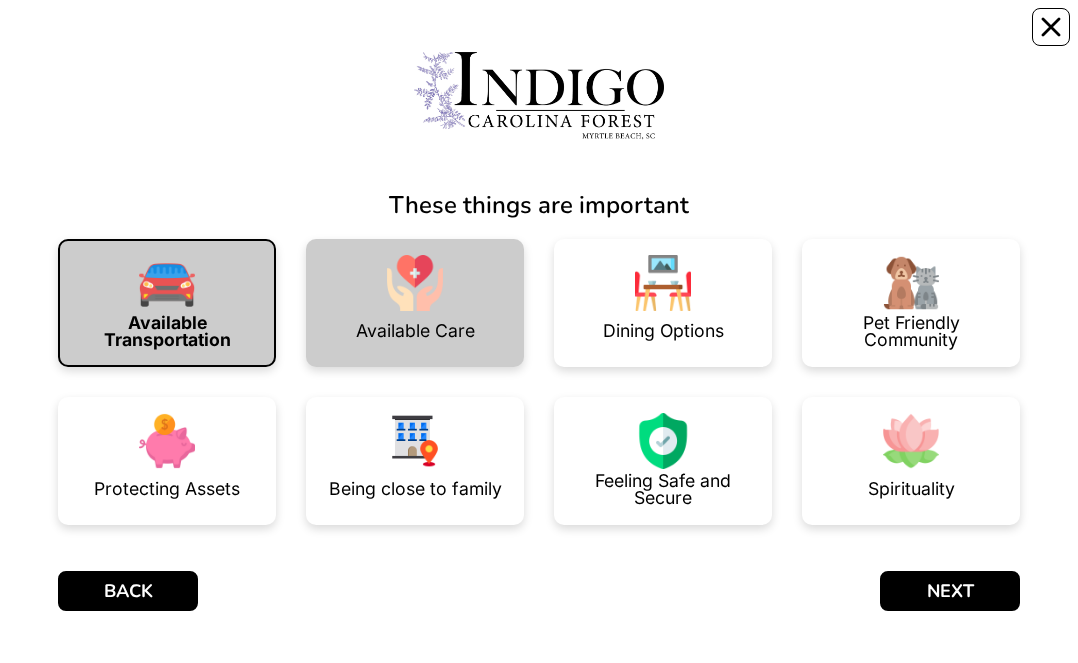 click on "Available Care" at bounding box center (415, 303) 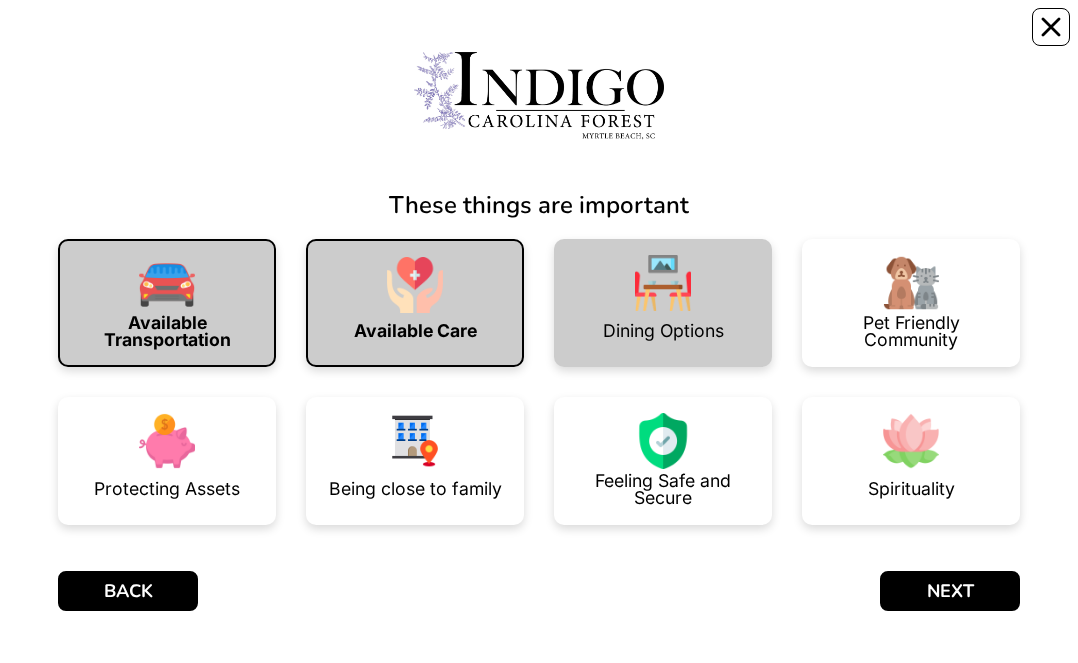 click at bounding box center [663, 283] 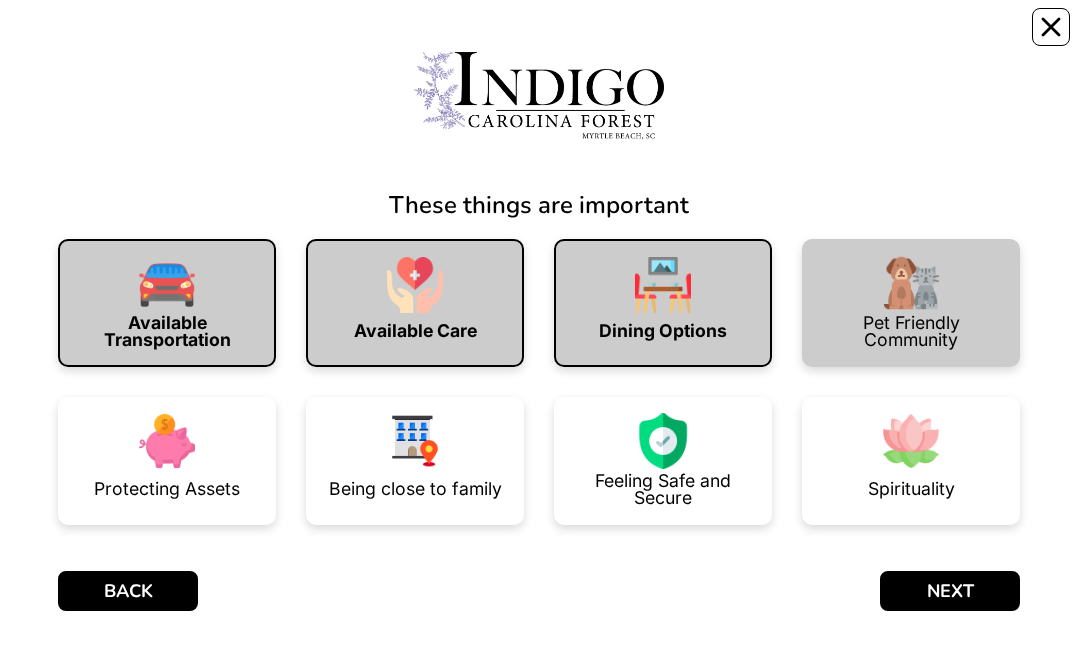 click on "Pet Friendly Community" at bounding box center (911, 303) 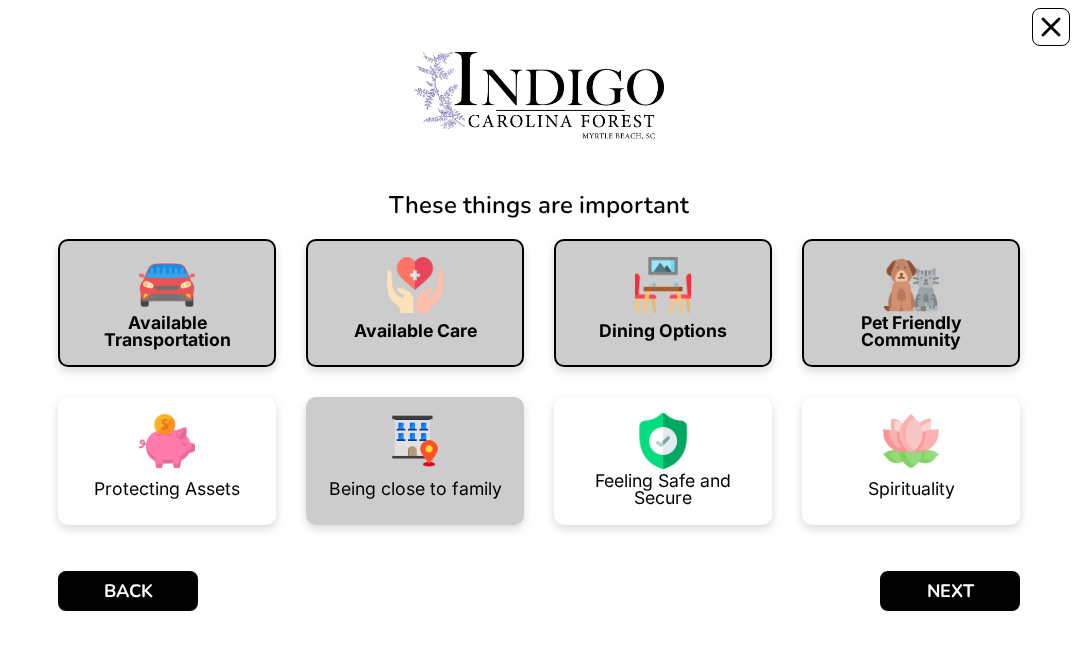 click on "Being close to family" at bounding box center (415, 489) 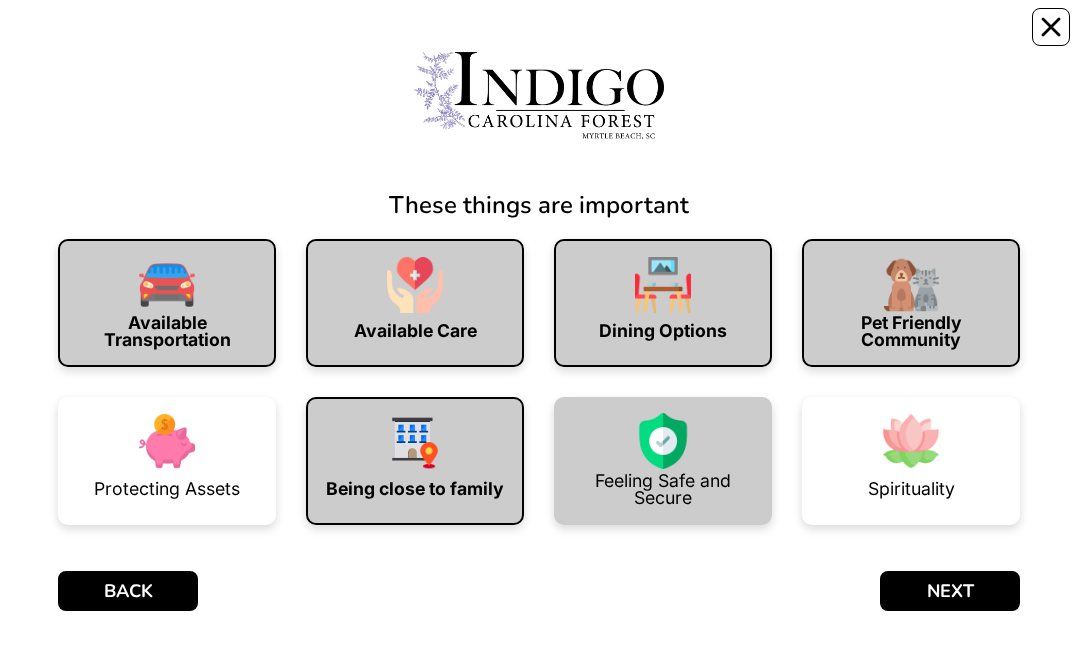 click on "Feeling Safe and Secure" at bounding box center [663, 489] 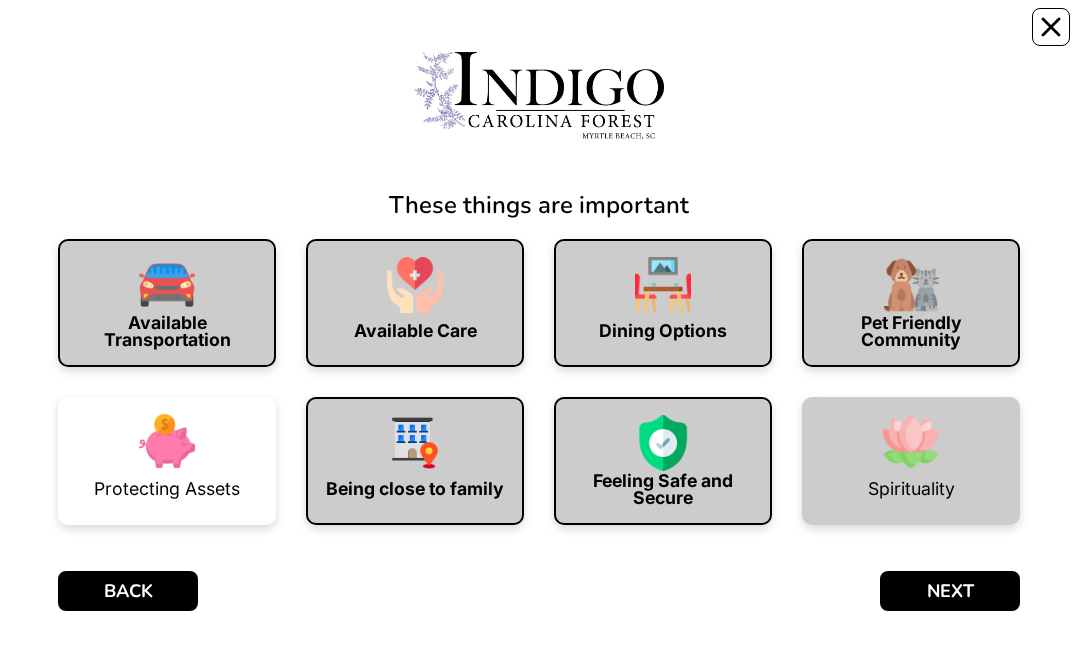 click on "Spirituality" at bounding box center [911, 461] 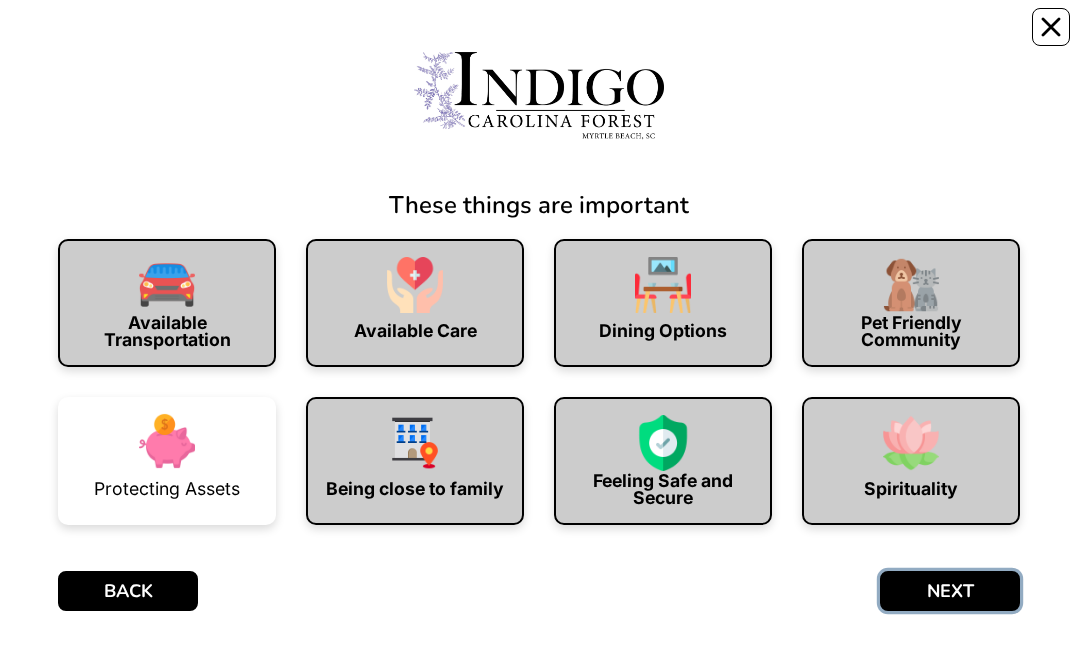 click on "NEXT" at bounding box center (950, 591) 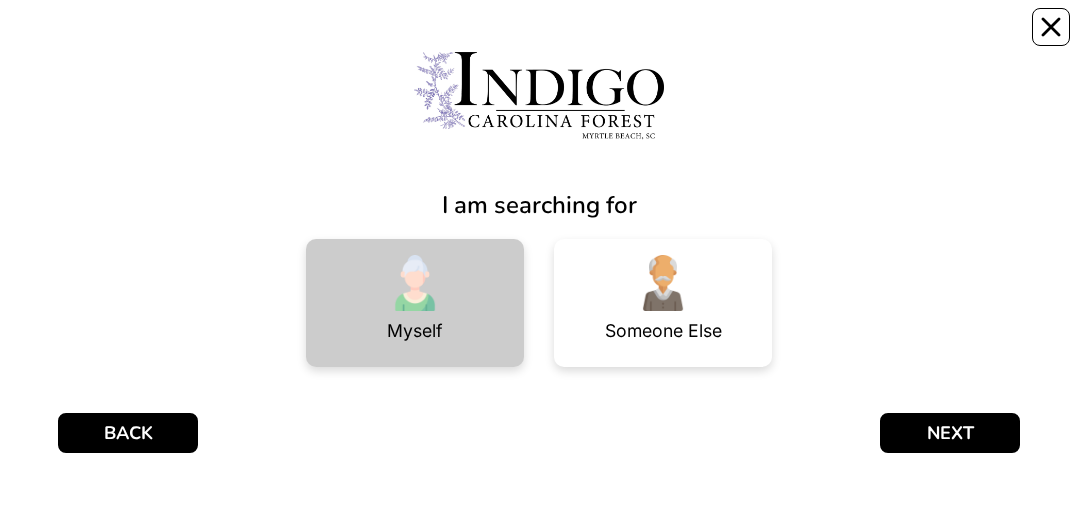 click on "Myself" at bounding box center [415, 303] 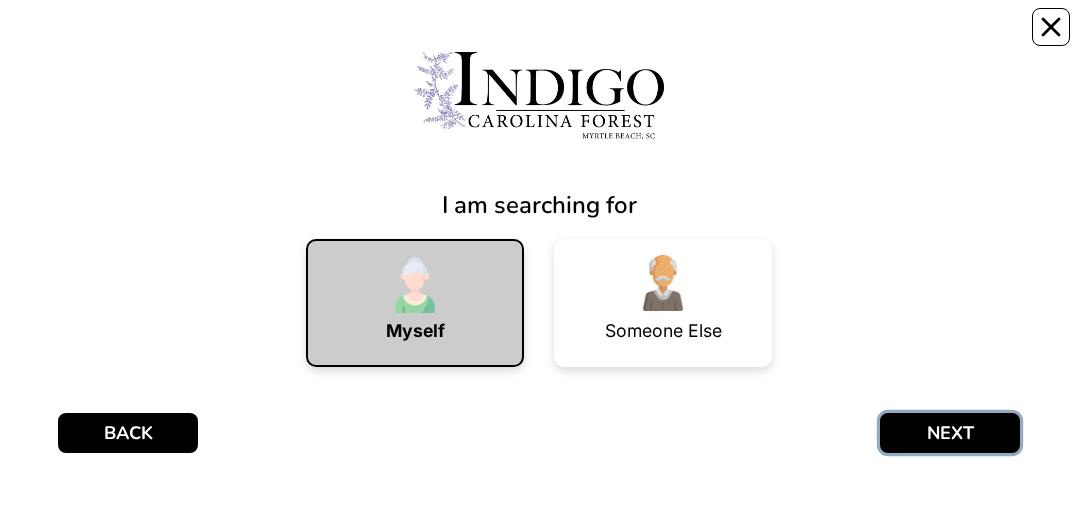 click on "NEXT" at bounding box center (950, 433) 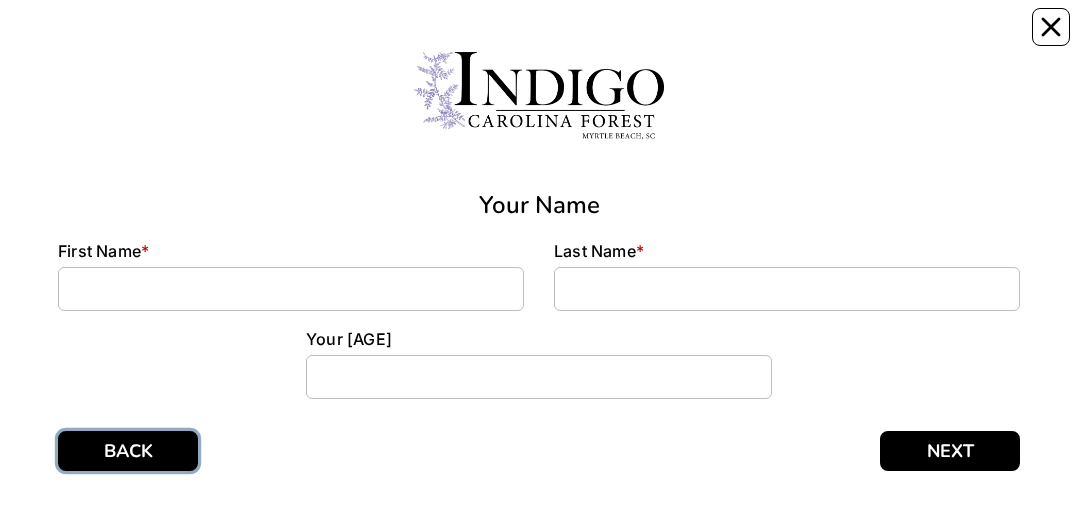 click on "BACK" at bounding box center [128, 451] 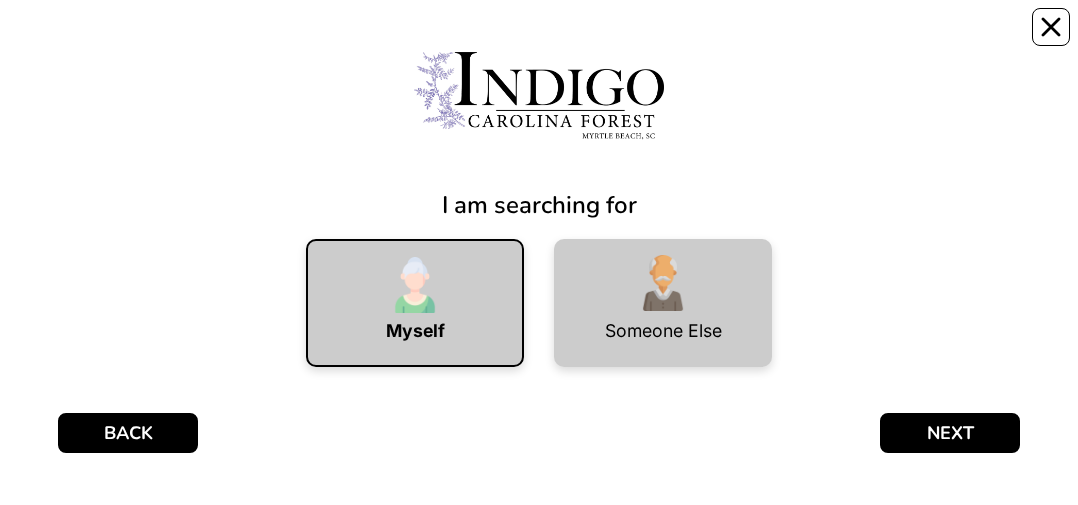 click at bounding box center (663, 283) 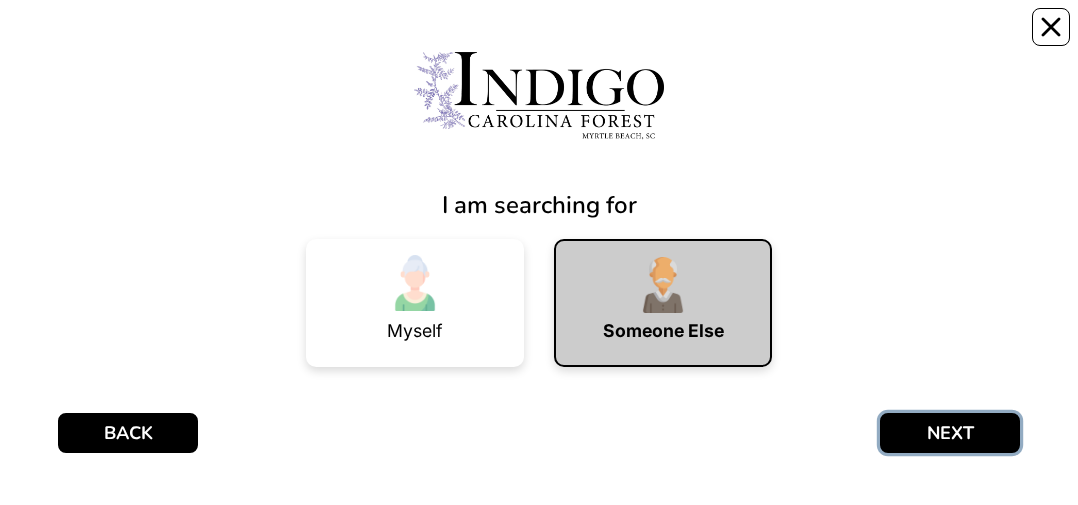 click on "NEXT" at bounding box center (950, 433) 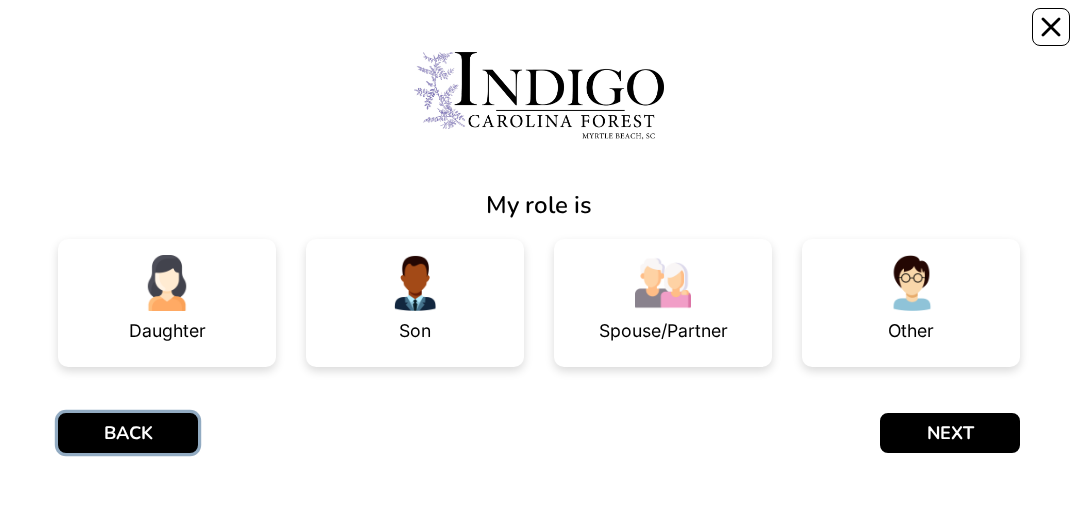 click on "BACK" at bounding box center (128, 433) 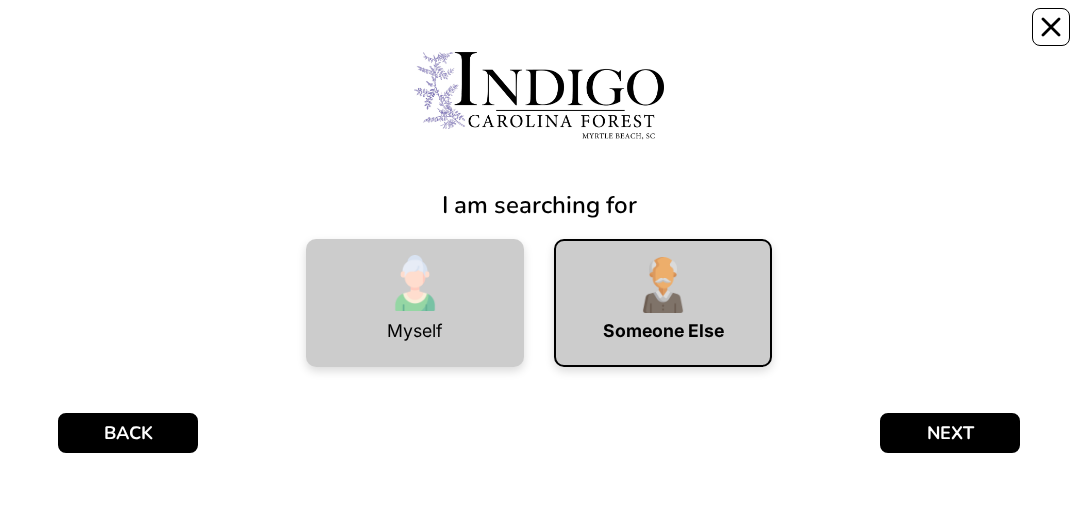 click on "Myself" at bounding box center [415, 331] 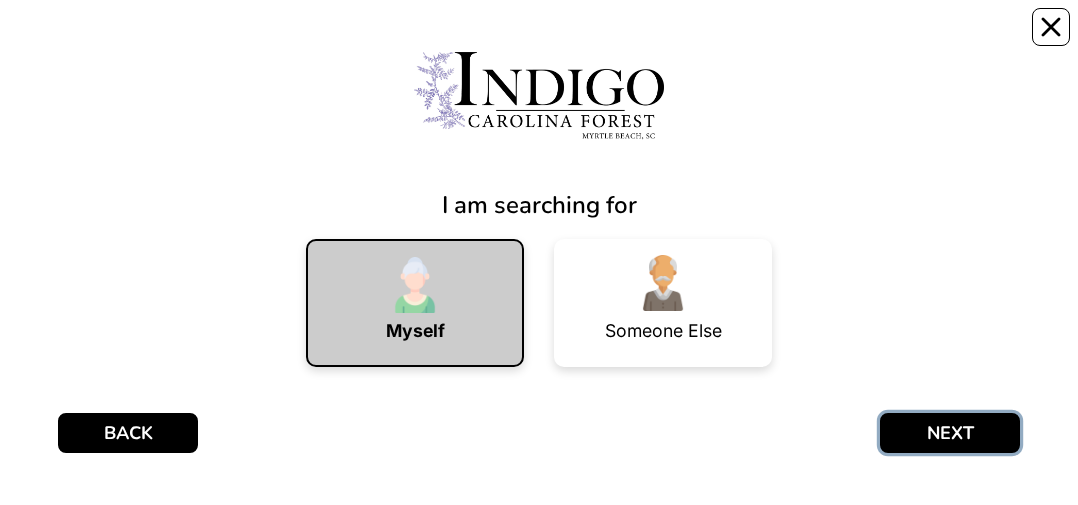 click on "NEXT" at bounding box center [950, 433] 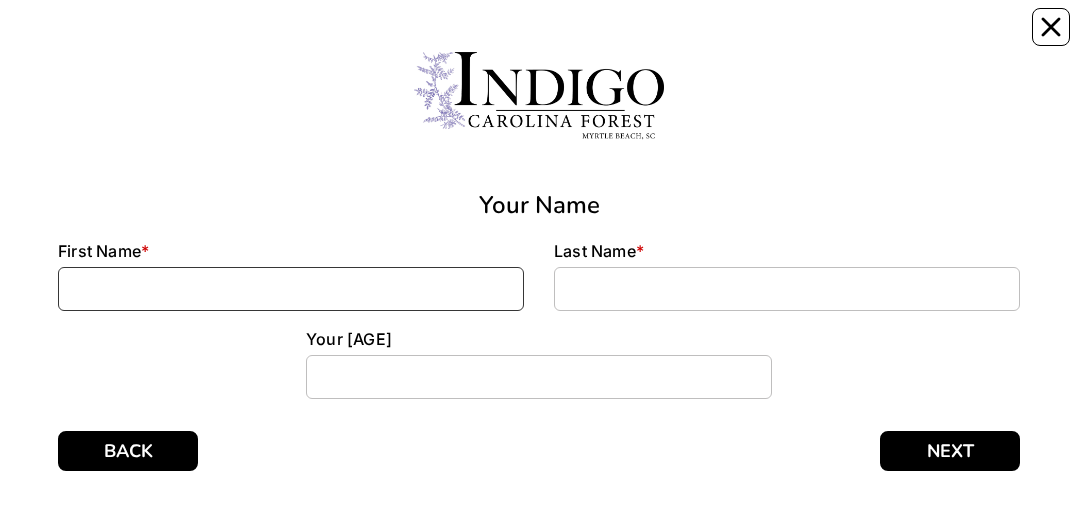 click at bounding box center (291, 289) 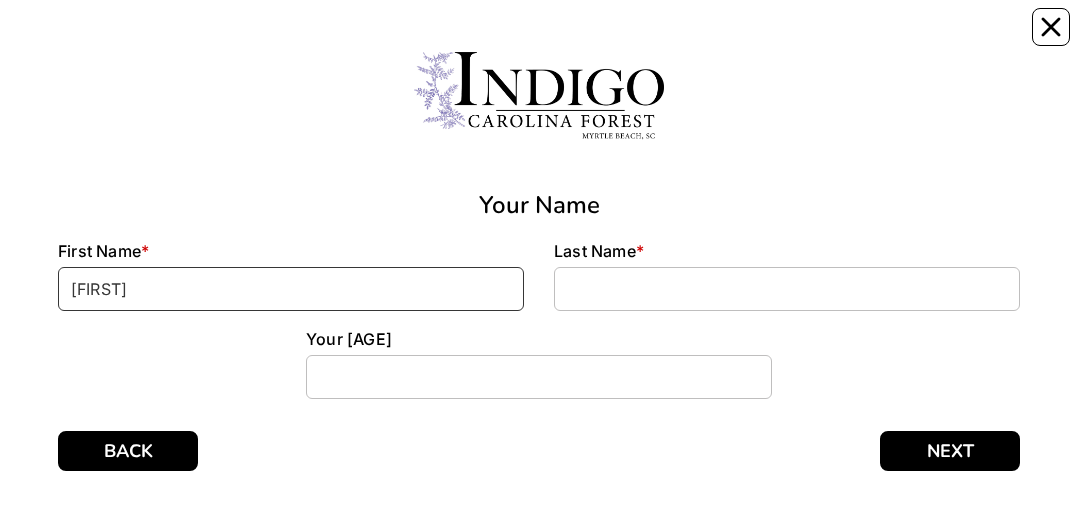 type on "John" 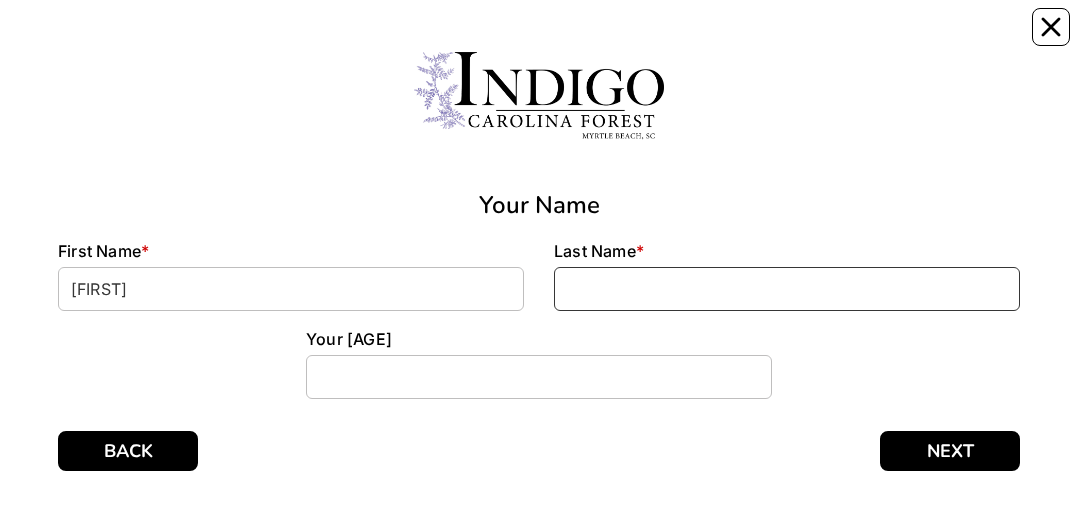 click at bounding box center [787, 289] 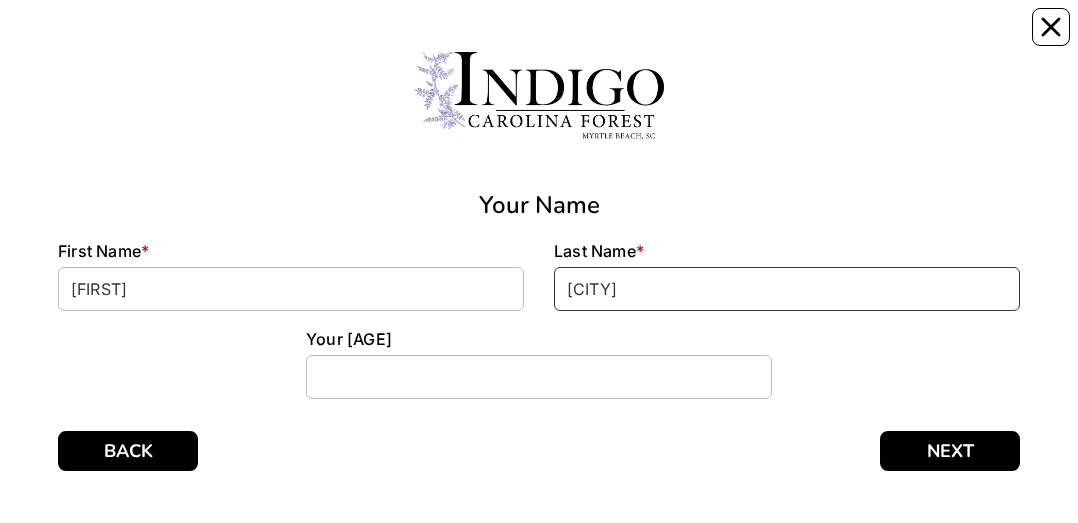 type on "Garland" 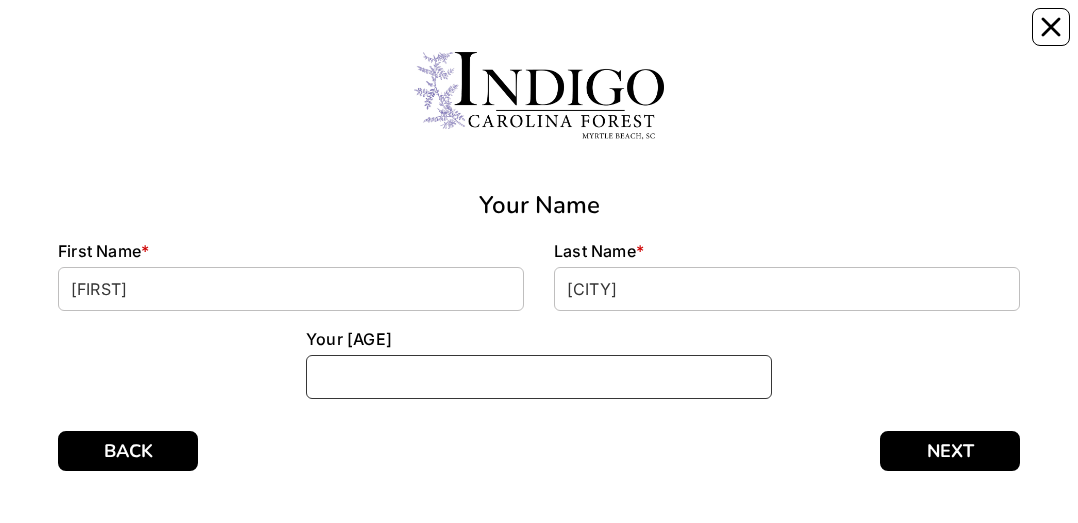 click at bounding box center [539, 377] 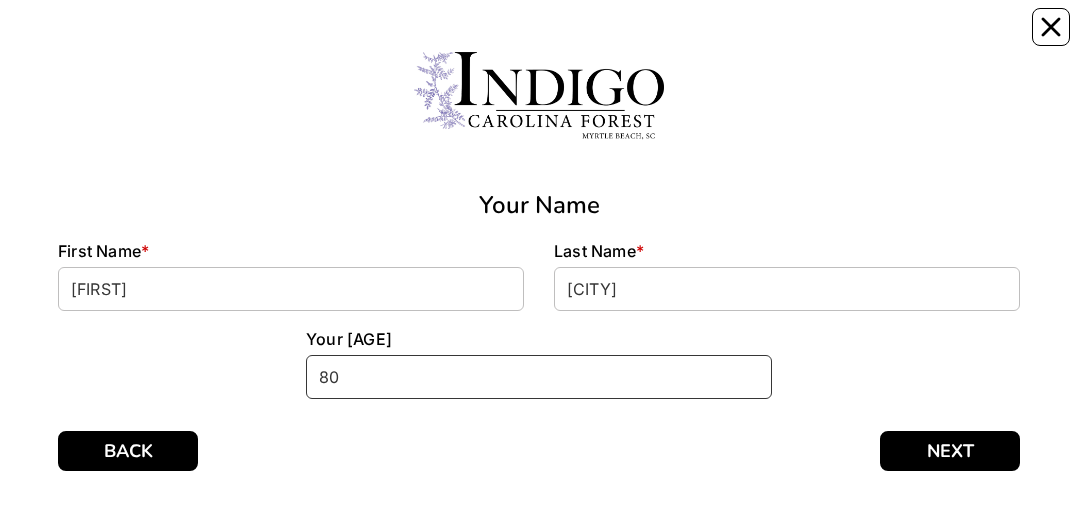 type on "80" 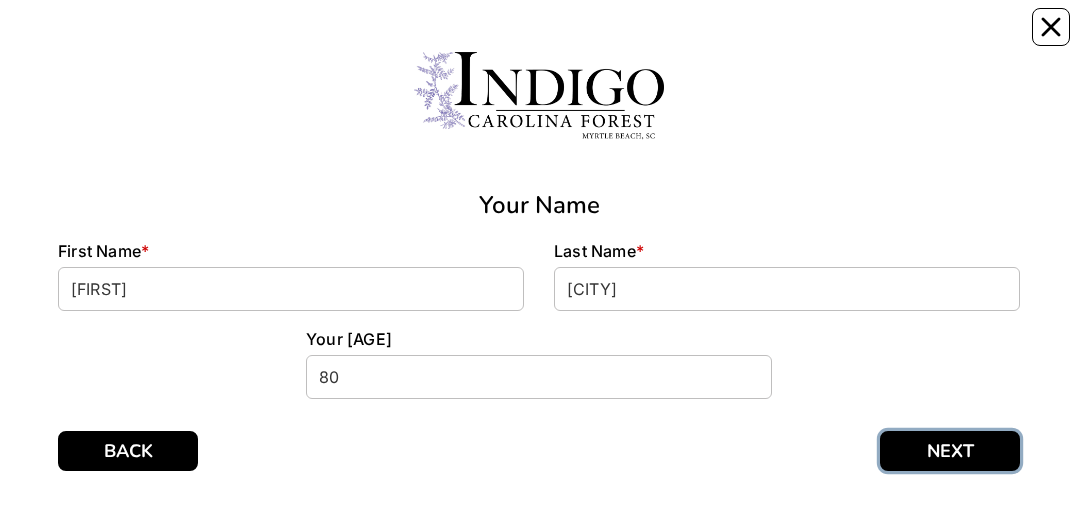 click on "NEXT" at bounding box center (950, 451) 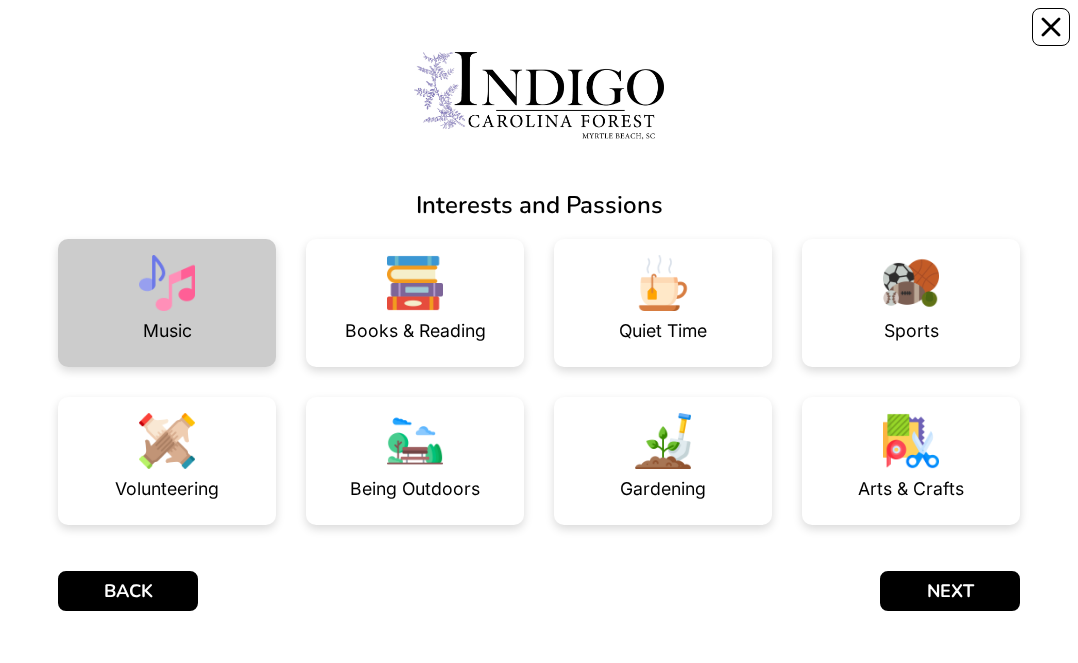 click at bounding box center [167, 283] 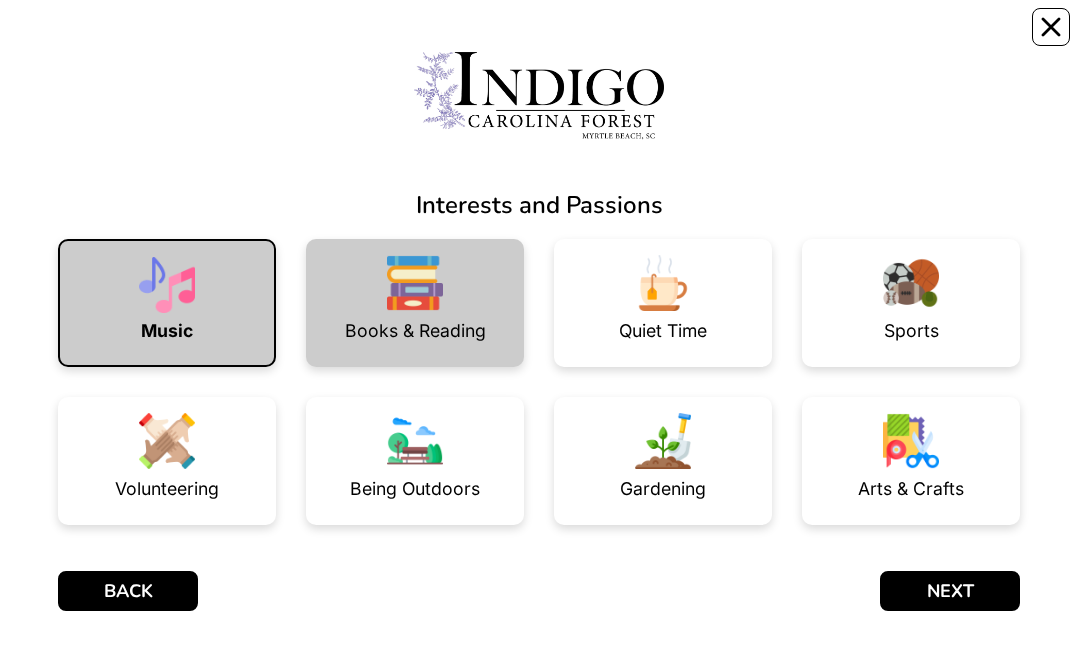 click on "Books & Reading" at bounding box center (415, 303) 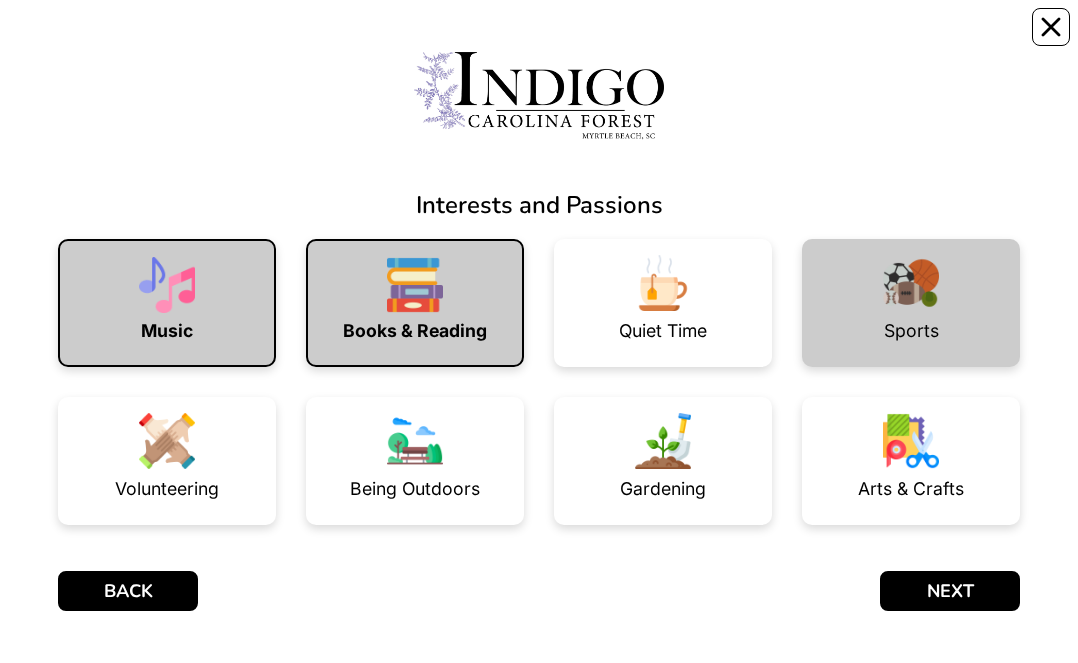 click on "Sports" at bounding box center [911, 303] 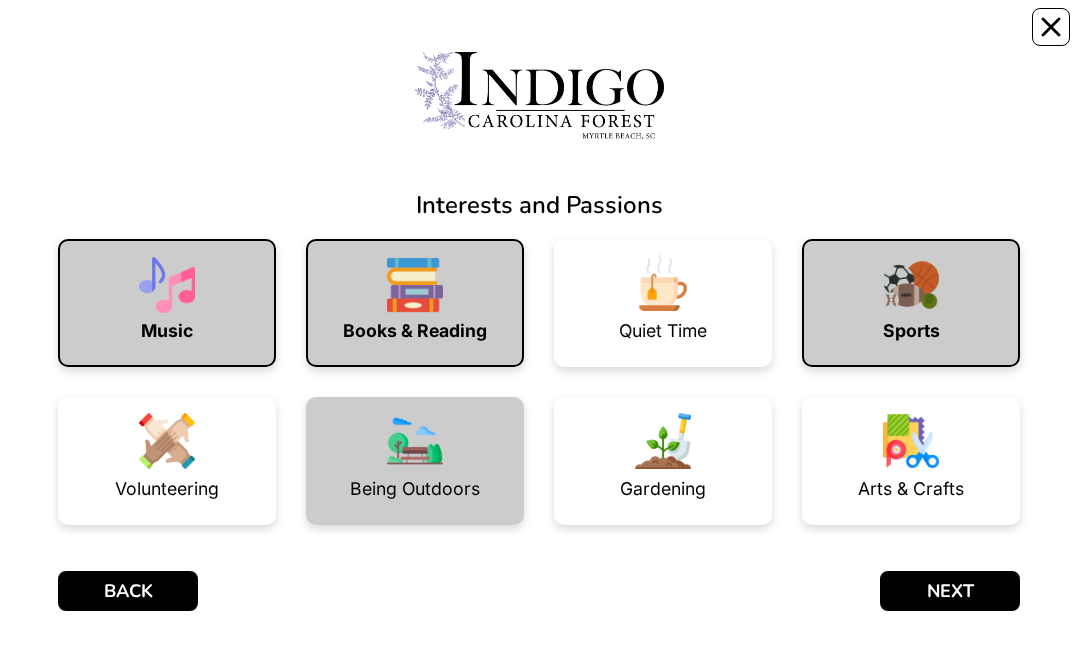 click on "Being Outdoors" at bounding box center [415, 461] 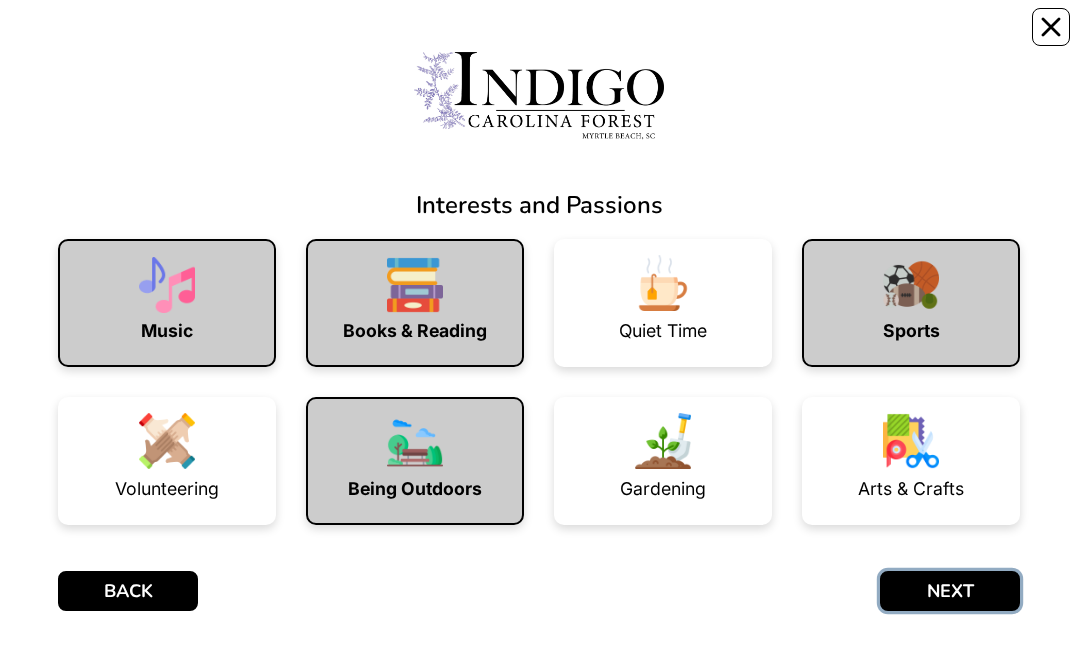 click on "NEXT" at bounding box center [950, 591] 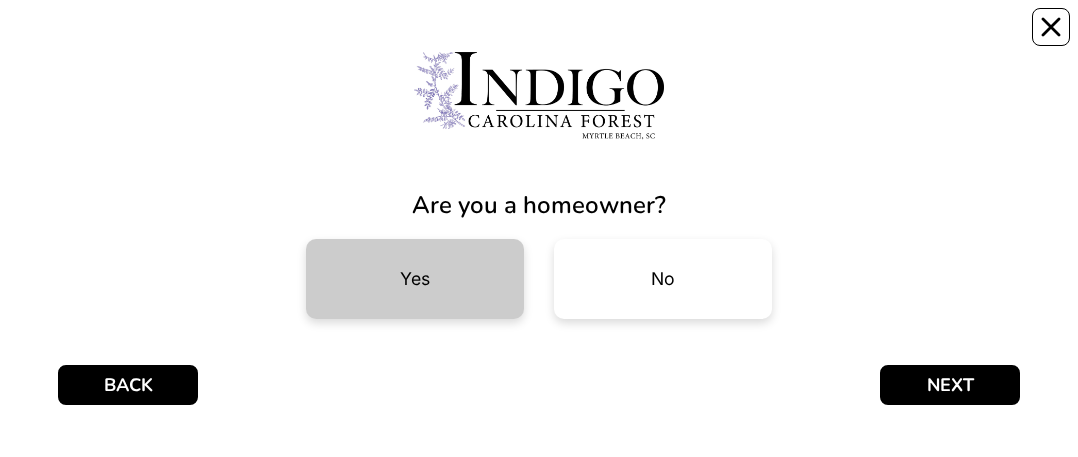 click on "Yes" at bounding box center [415, 279] 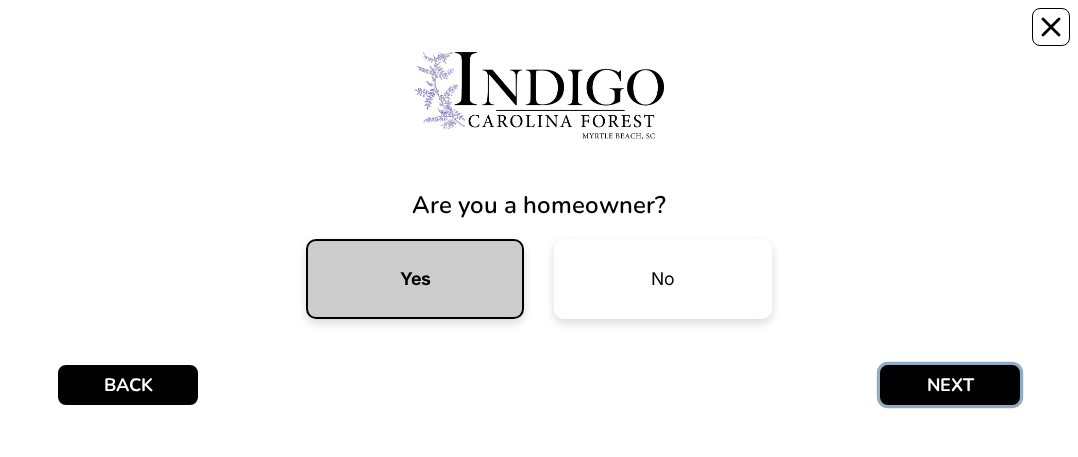 click on "NEXT" at bounding box center [950, 385] 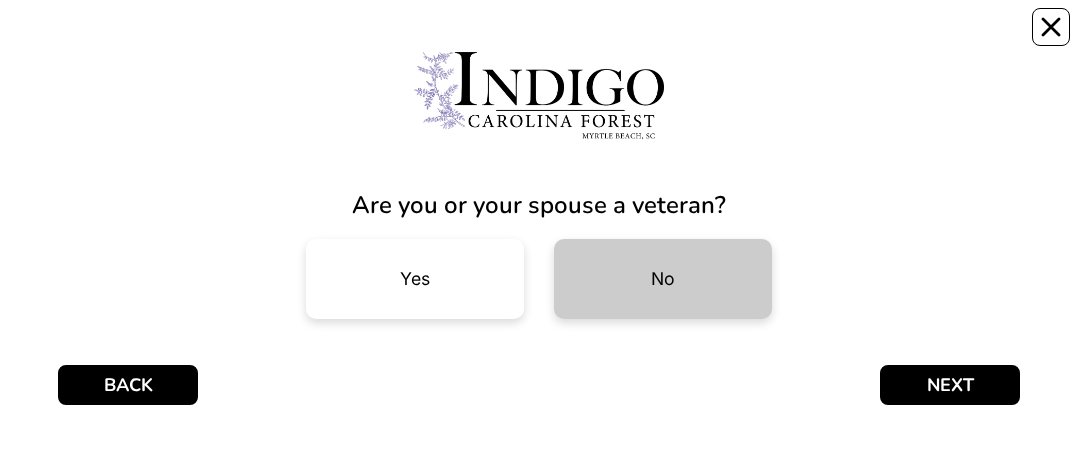click on "No" at bounding box center [663, 279] 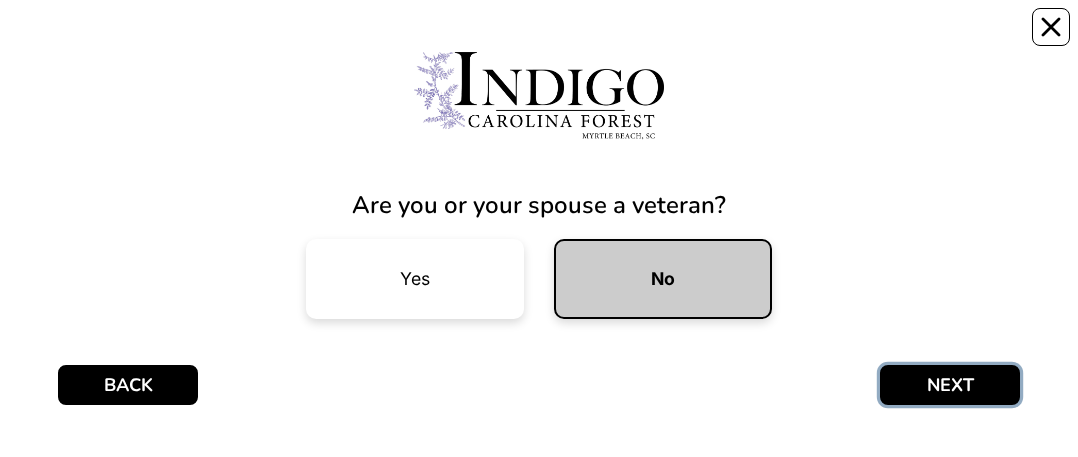 click on "NEXT" at bounding box center [950, 385] 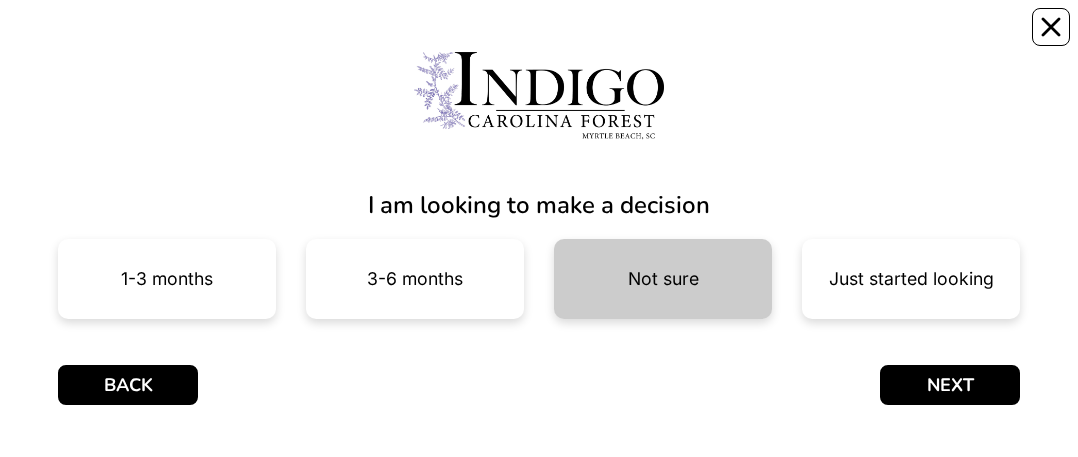 click on "Not sure" at bounding box center [663, 279] 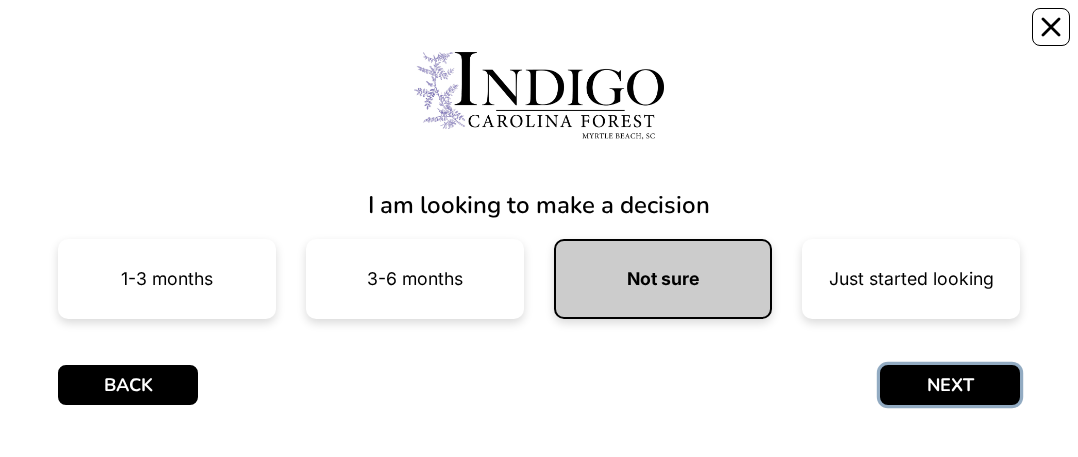 click on "NEXT" at bounding box center (950, 385) 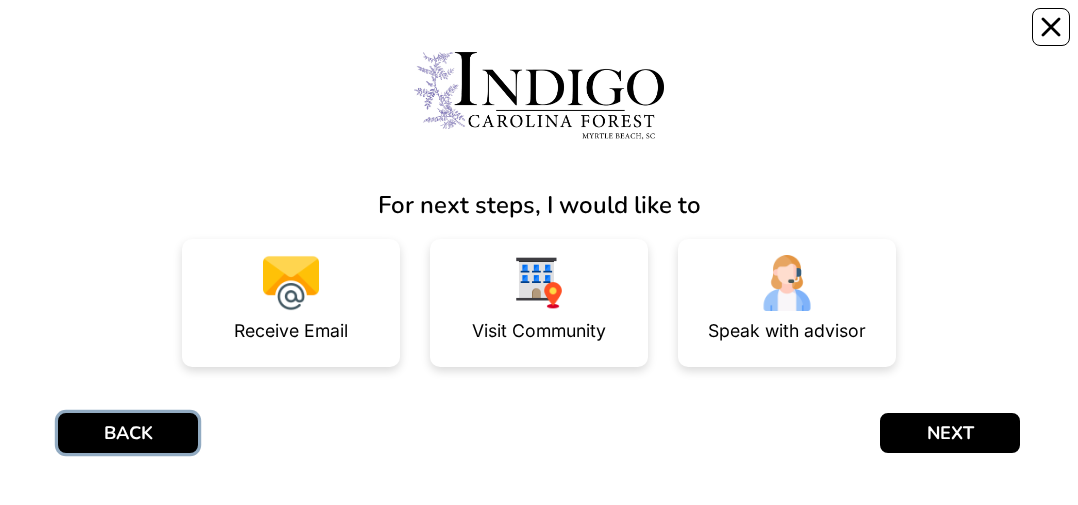 click on "BACK" at bounding box center [128, 433] 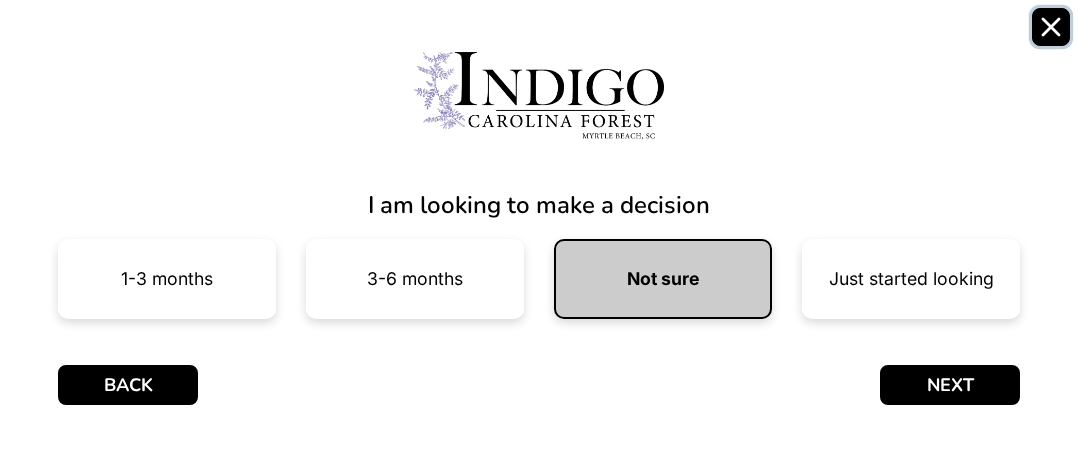 click 